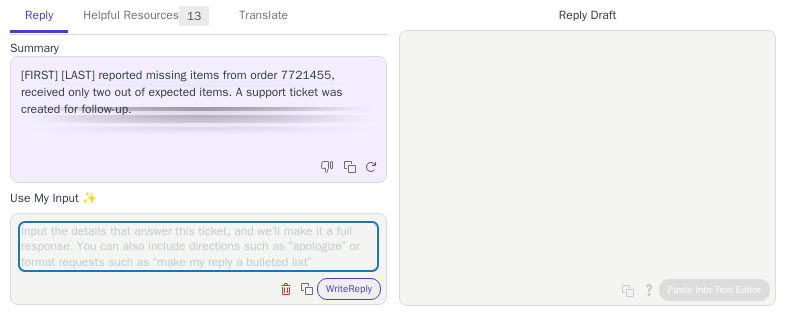 scroll, scrollTop: 0, scrollLeft: 0, axis: both 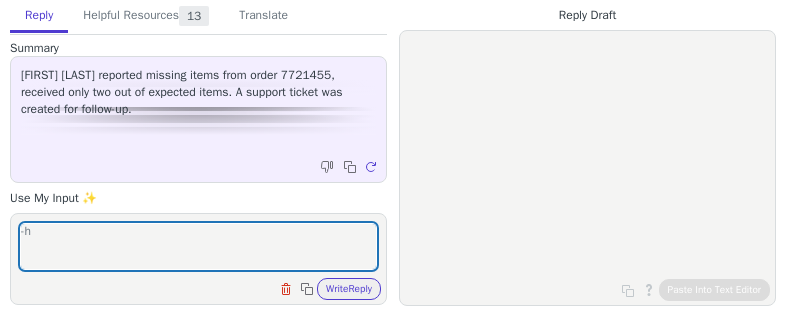 type on "-" 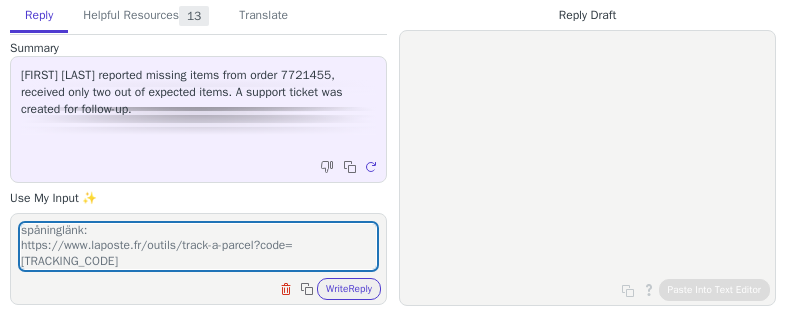 scroll, scrollTop: 139, scrollLeft: 0, axis: vertical 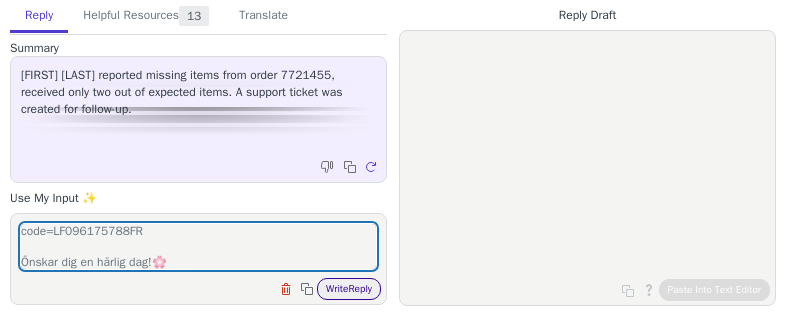 type on "Hej !
Tack för ditt meddelande.
din roder har skickat i tvås eparat förändelse, den andra ska äve den leverertas fats idgaden 7 juli. s
spåninglänk:
https://www.laposte.fr/outils/track-a-parcel?code=LF096175788FR
Önskar dig en härlig dag!🌸️" 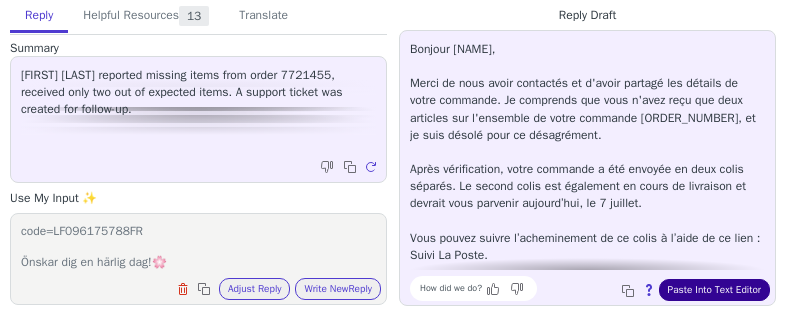 click on "Paste Into Text Editor" at bounding box center [714, 290] 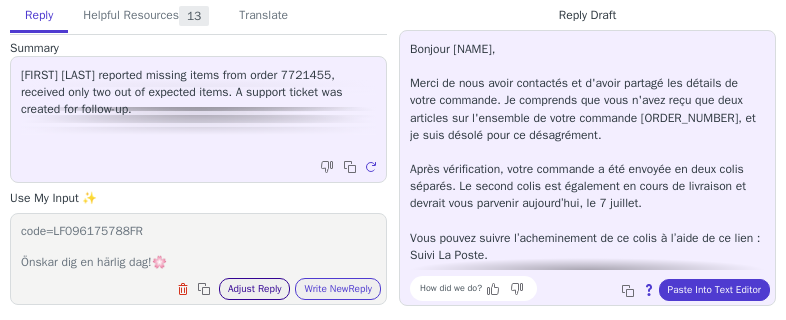 click on "Adjust Reply" at bounding box center [255, 289] 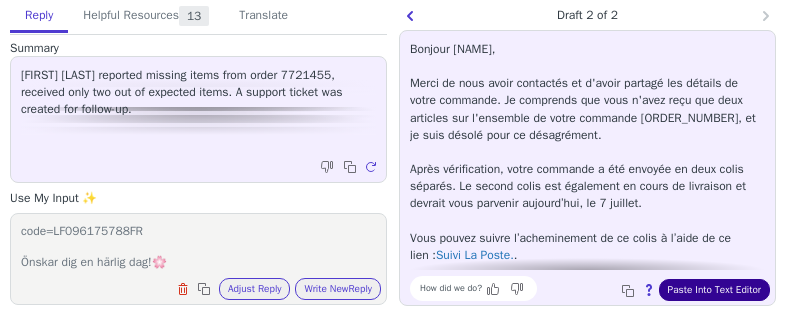 click on "Paste Into Text Editor" at bounding box center (714, 290) 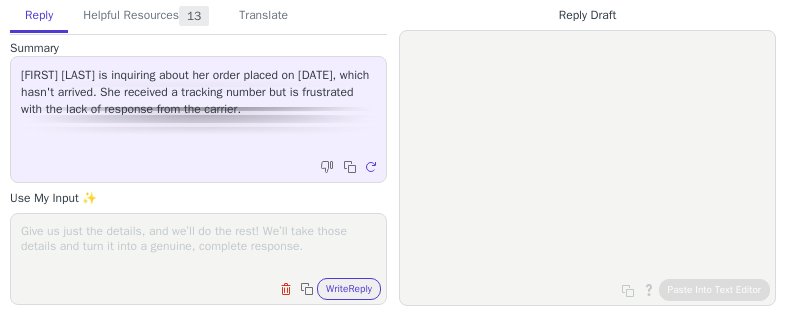 scroll, scrollTop: 0, scrollLeft: 0, axis: both 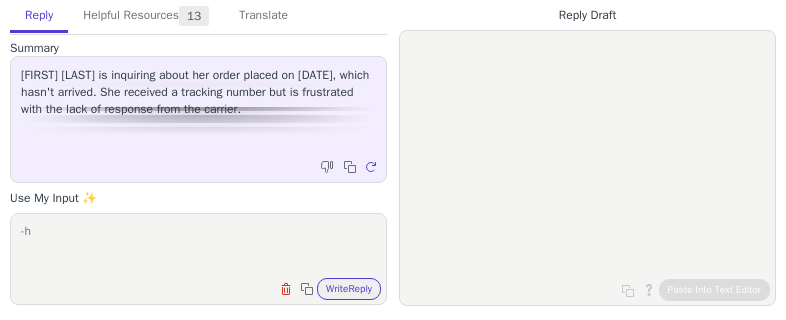 type on "-" 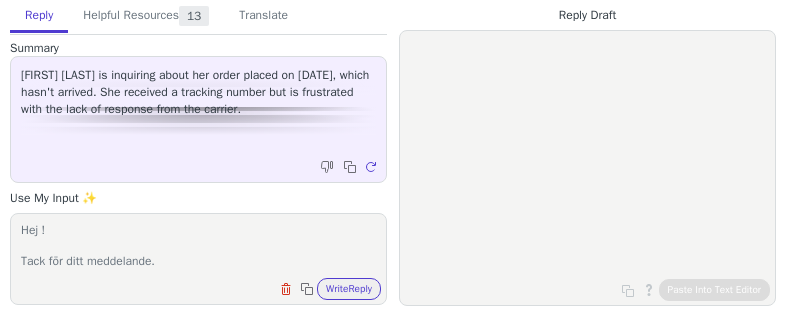 paste on "The postman could not deliver the parcel on Friday [DATE] at [TIME] at your address. You can pick up the parcel at the Post Office [POST_OFFICE_NAME] until Saturday [DATE] at [TIME]." 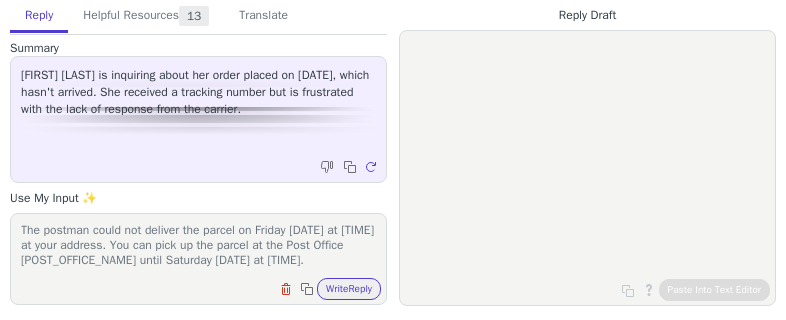 scroll, scrollTop: 93, scrollLeft: 0, axis: vertical 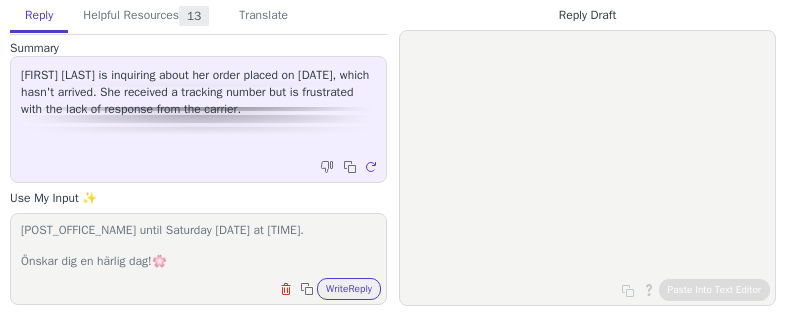 type on "Hej !
Tack för ditt meddelande.
The postman could not deliver the parcel on Friday [DATE] at [TIME] at your address. You can pick up the parcel at the Post Office [POST_OFFICE_NAME] until Saturday [DATE] at [TIME].
Önskar dig en härlig dag!🌸️" 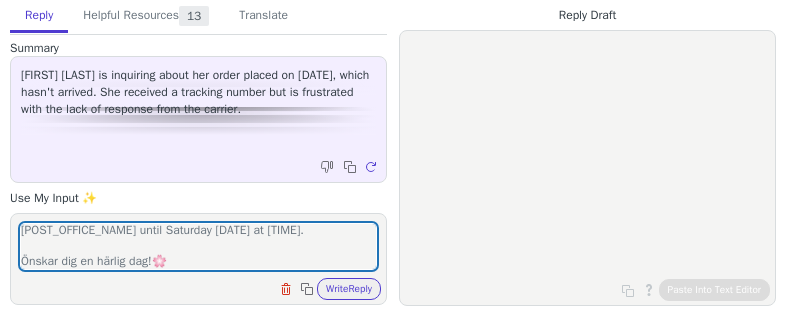 click on "Clear field Copy to clipboard Write  Reply" at bounding box center [208, 287] 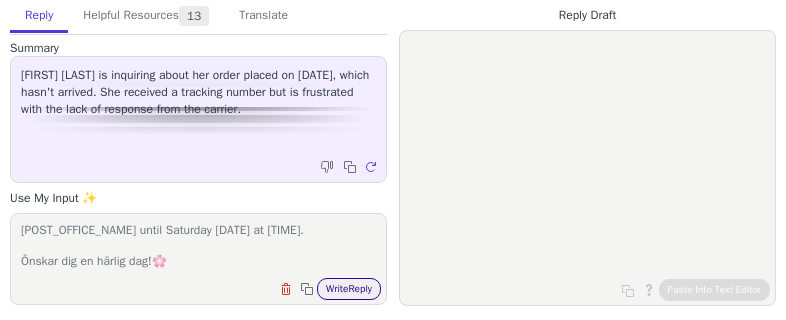 click on "Write  Reply" at bounding box center [349, 289] 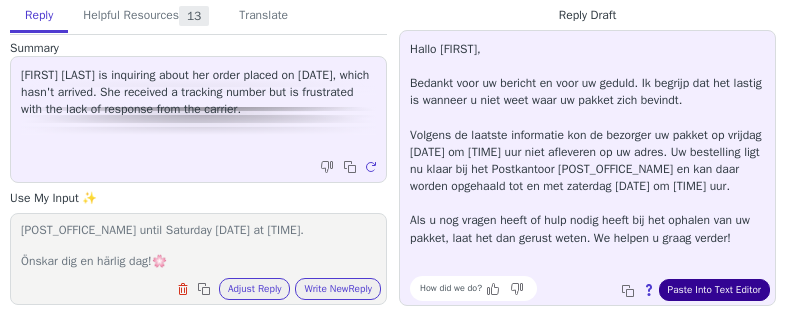 click on "Paste Into Text Editor" at bounding box center (714, 290) 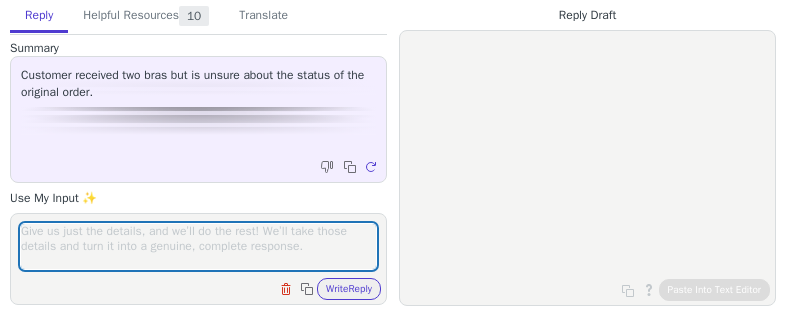 click at bounding box center (198, 246) 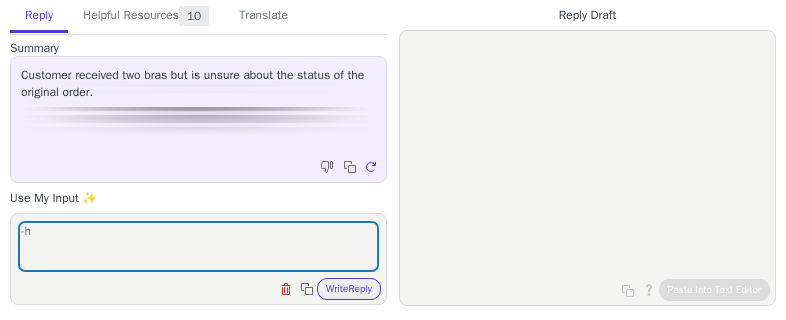 type on "-" 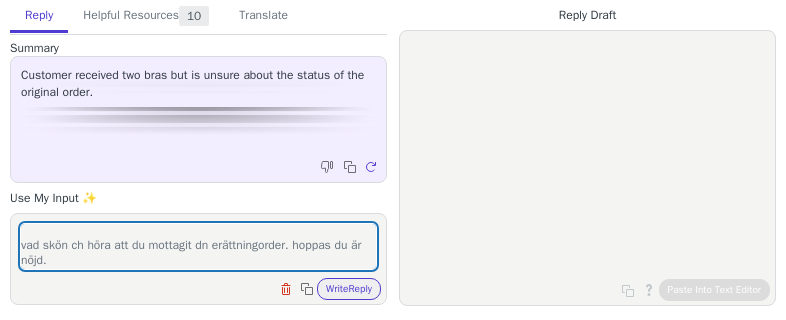 scroll, scrollTop: 78, scrollLeft: 0, axis: vertical 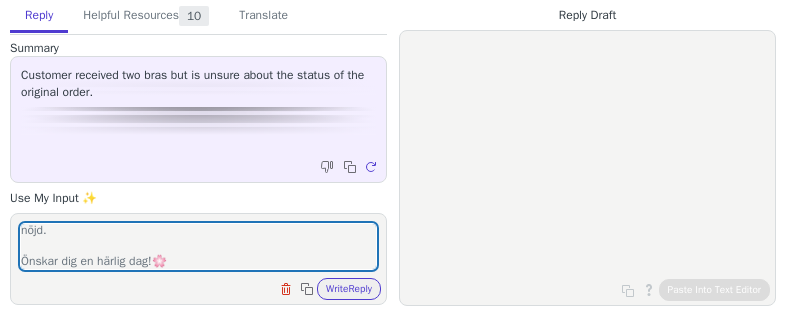 type on "Hej !
Tack för ditt meddelande.
vad skön ch höra att du mottagit dn erättningorder. hoppas du är nöjd.
Önskar dig en härlig dag!🌸️" 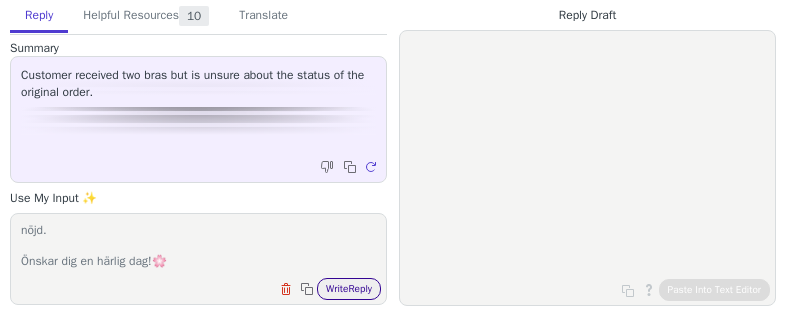 click on "Write  Reply" at bounding box center (349, 289) 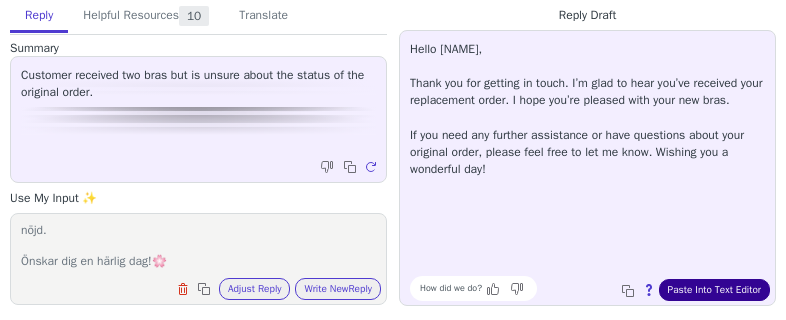 click on "Paste Into Text Editor" at bounding box center (714, 290) 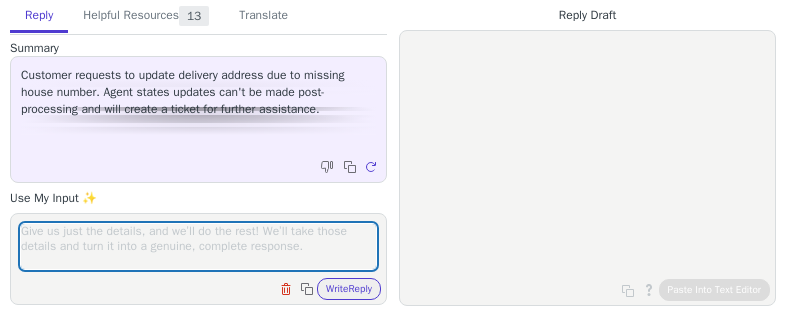 scroll, scrollTop: 0, scrollLeft: 0, axis: both 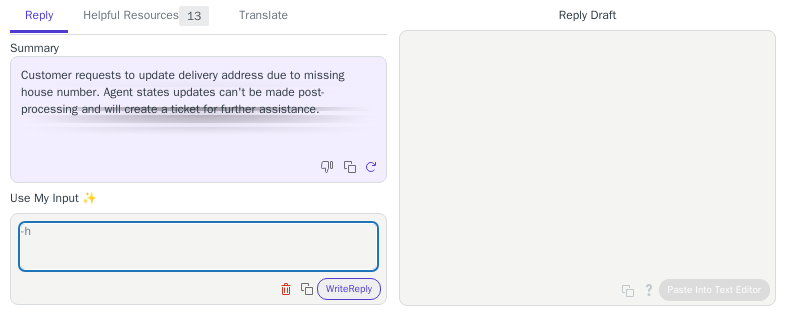 type on "-" 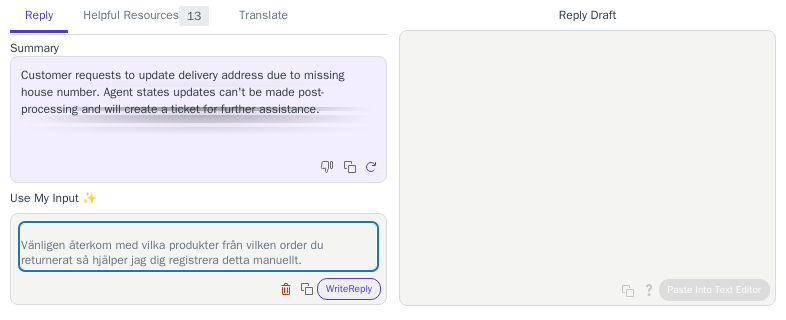 scroll, scrollTop: 78, scrollLeft: 0, axis: vertical 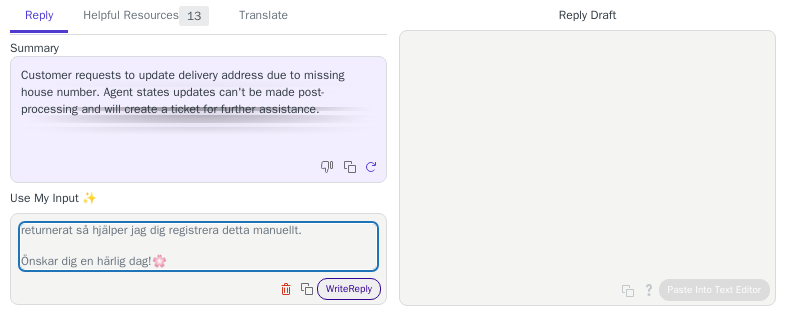 type on "Hej !
Tack för ditt meddelande.
Vänligen återkom med vilka produkter från vilken order du returnerat så hjälper jag dig registrera detta manuellt.
Önskar dig en härlig dag!🌸️" 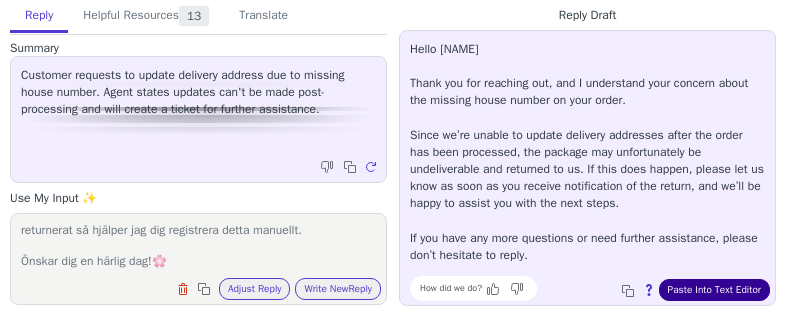 click on "Paste Into Text Editor" at bounding box center [714, 290] 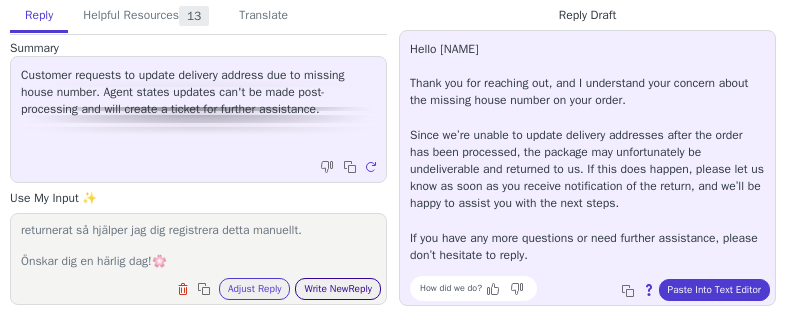 click on "Write New  Reply" at bounding box center (338, 289) 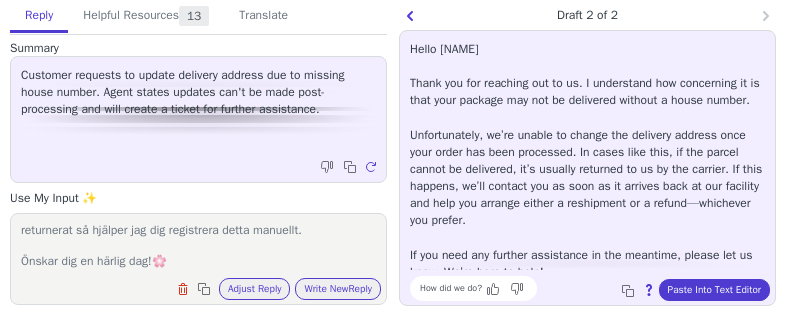click on "Hej !
Tack för ditt meddelande.
Vänligen återkom med vilka produkter från vilken order du returnerat så hjälper jag dig registrera detta manuellt.
Önskar dig en härlig dag!🌸️" at bounding box center [198, 246] 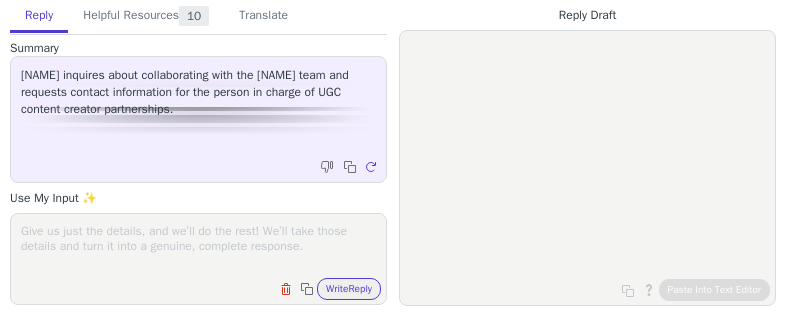 scroll, scrollTop: 0, scrollLeft: 0, axis: both 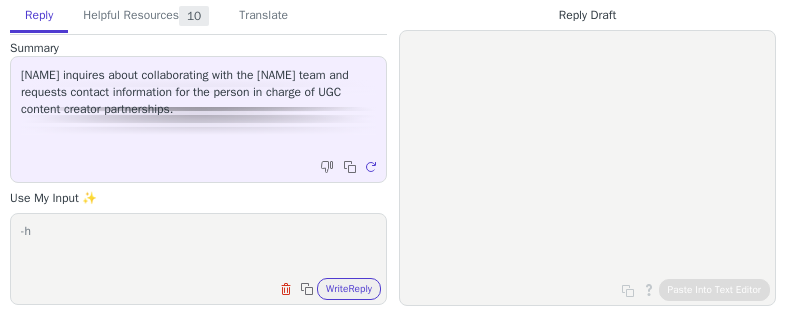 type on "-" 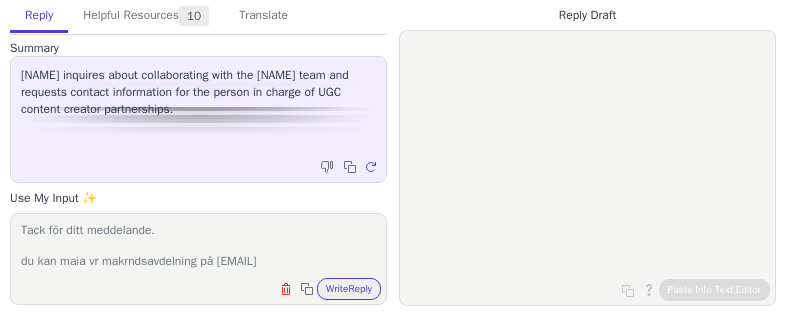 scroll, scrollTop: 62, scrollLeft: 0, axis: vertical 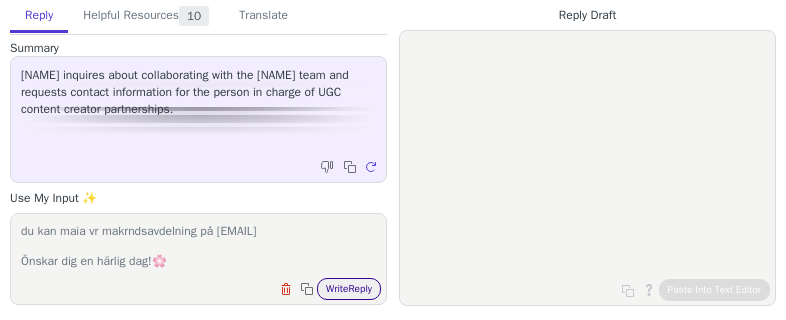 type on "Hej !
Tack för ditt meddelande.
du kan maia vr makrndsavdelning på [EMAIL]
Önskar dig en härlig dag!🌸️" 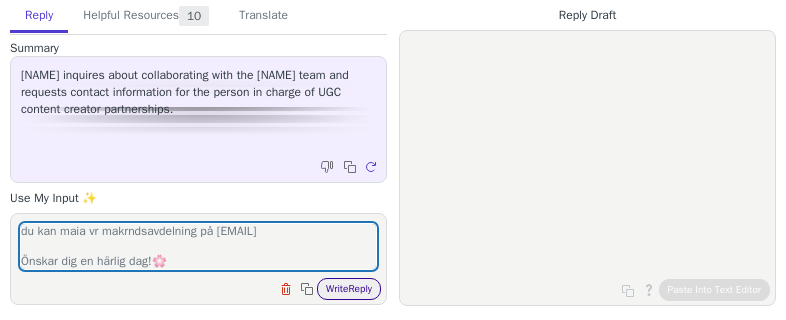 click on "Write  Reply" at bounding box center (349, 289) 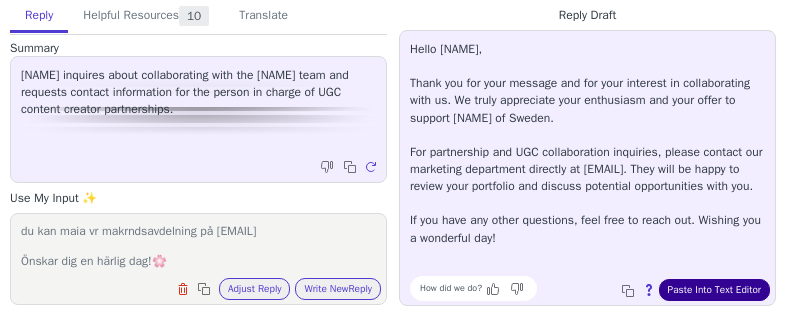 click on "Paste Into Text Editor" at bounding box center (714, 290) 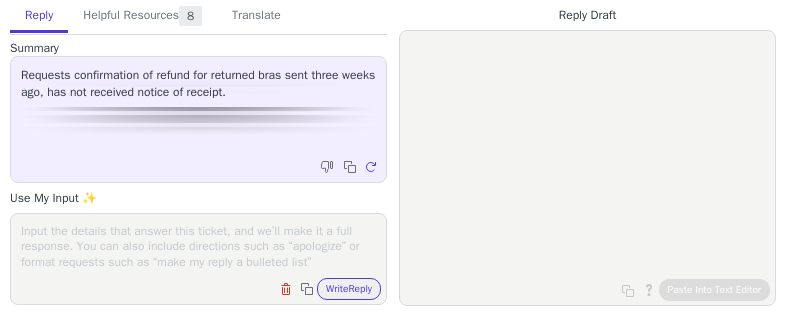 scroll, scrollTop: 0, scrollLeft: 0, axis: both 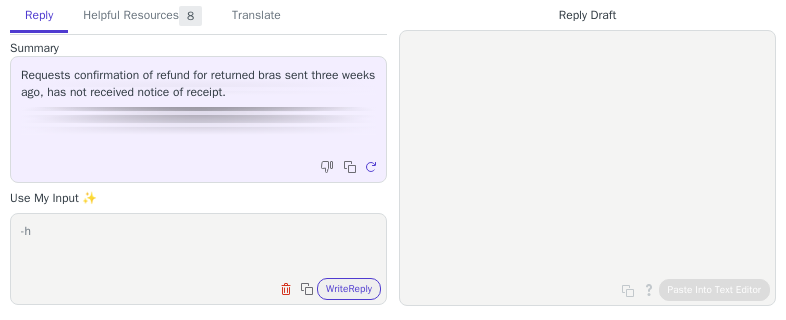 type on "-" 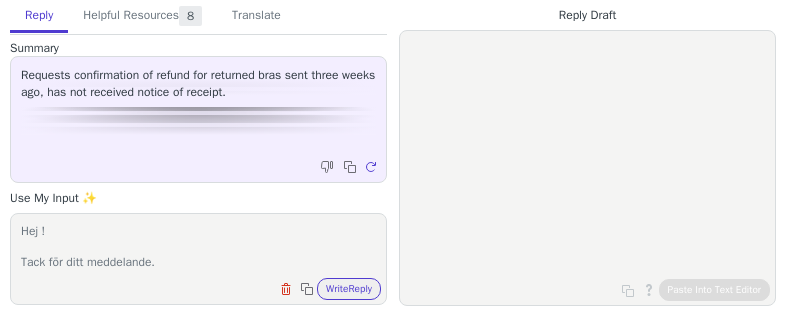scroll, scrollTop: 31, scrollLeft: 0, axis: vertical 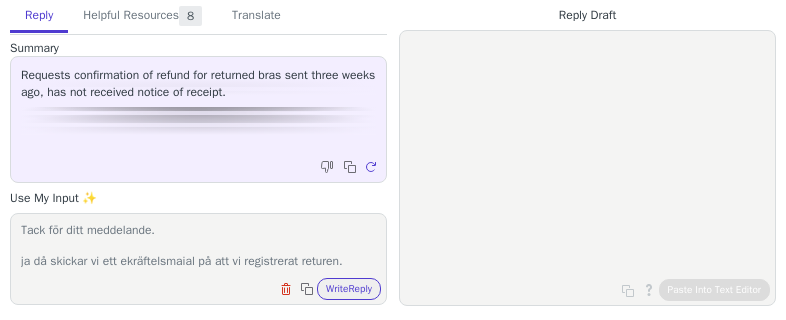 paste on "Vänligen återkom med vilka produkter från vilken order du returnerat så hjälper jag dig registrera detta manuellt." 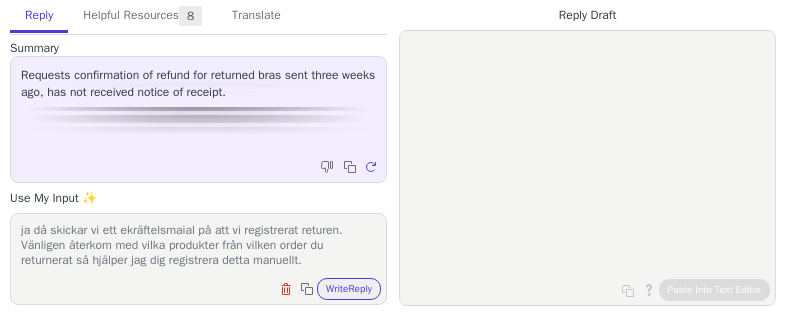 scroll, scrollTop: 93, scrollLeft: 0, axis: vertical 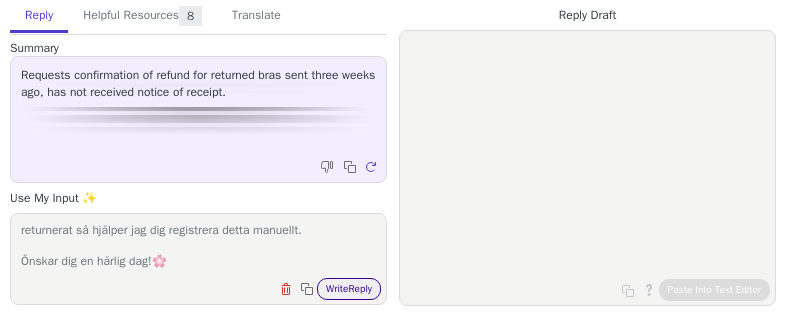 type on "Hej !
Tack för ditt meddelande.
ja då skickar vi ett ekräftelsmaial på att vi registrerat returen. Vänligen återkom med vilka produkter från vilken order du returnerat så hjälper jag dig registrera detta manuellt.
Önskar dig en härlig dag!🌸️" 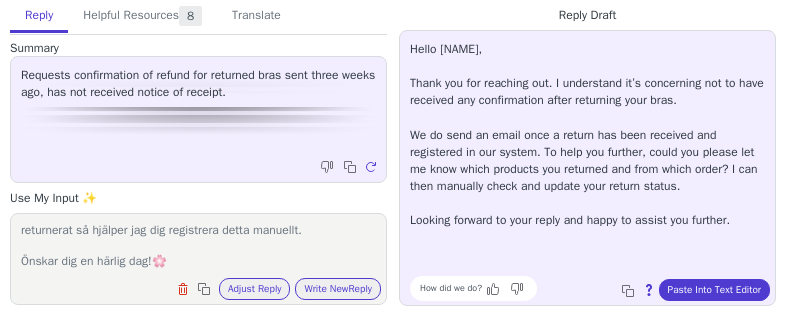 click on "Hello [NAME], Thank you for reaching out. I understand it’s concerning not to have received any confirmation after returning your bras. We do send an email once a return has been received and registered in our system. To help you further, could you please let me know which products you returned and from which order? I can then manually check and update your return status. Looking forward to your reply and happy to assist you further. How did we do? Copy to clipboard About this reply Paste Into Text Editor" at bounding box center [587, 168] 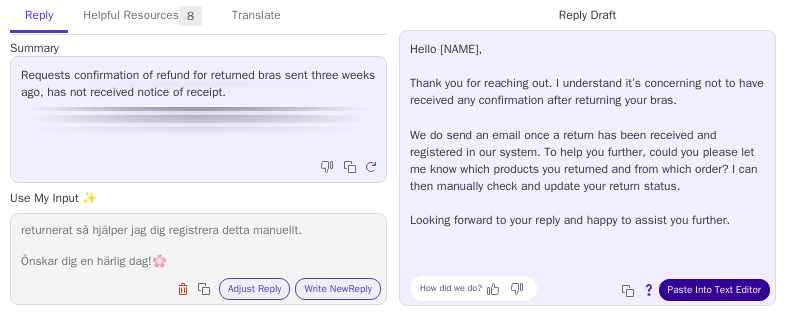 click on "Paste Into Text Editor" at bounding box center [714, 290] 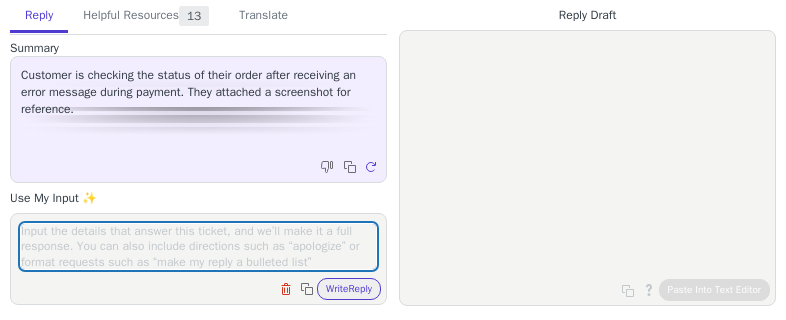click at bounding box center [198, 246] 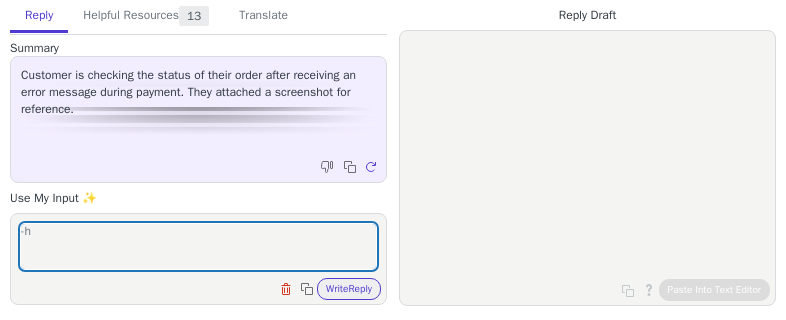 type on "-" 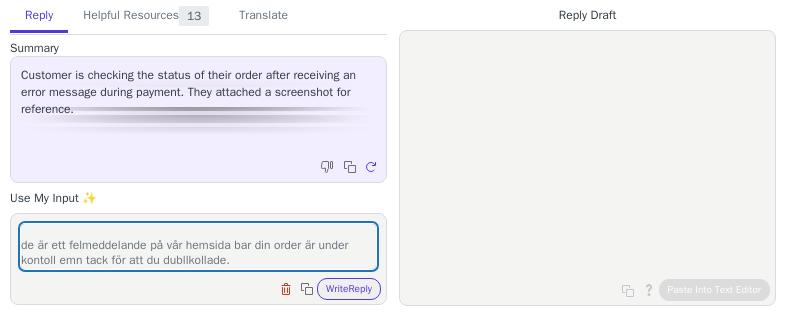 scroll, scrollTop: 78, scrollLeft: 0, axis: vertical 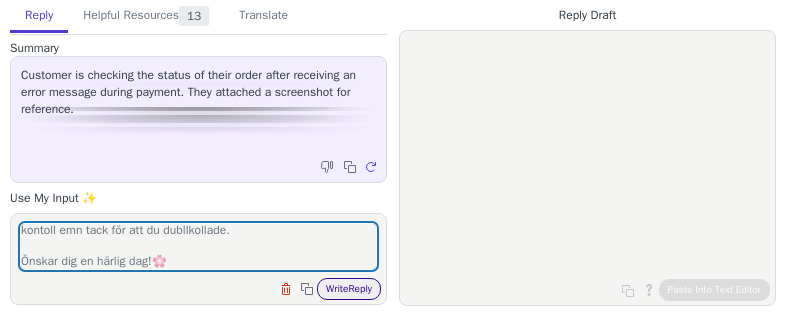 type on "Hej !
Tack för ditt meddelande.
de är ett felmeddelande på vår hemsida bar din order är under kontoll emn tack för att du dubllkollade.
Önskar dig en härlig dag!🌸️" 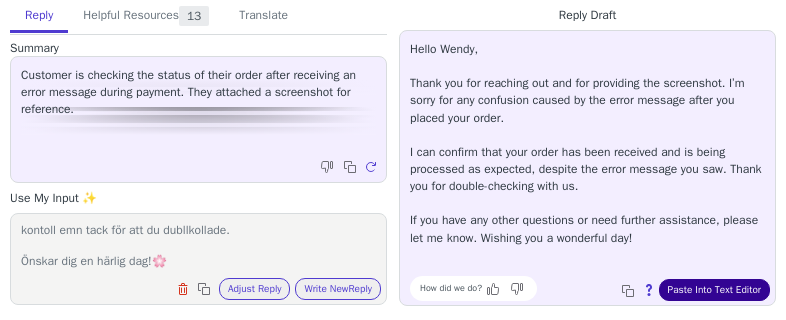 click on "Paste Into Text Editor" at bounding box center (714, 290) 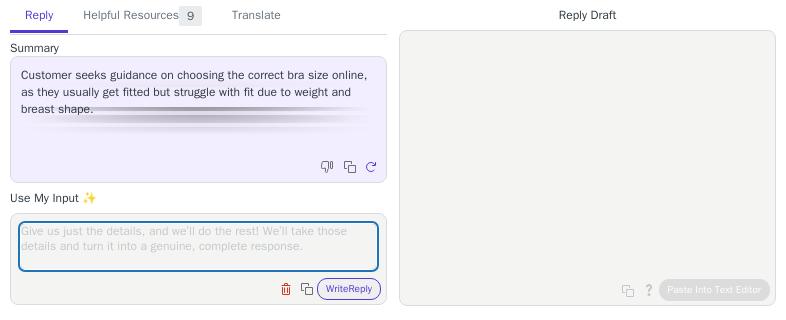 click at bounding box center [198, 246] 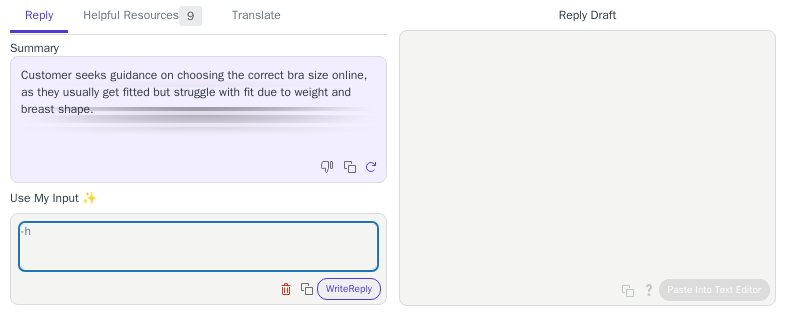 type on "-" 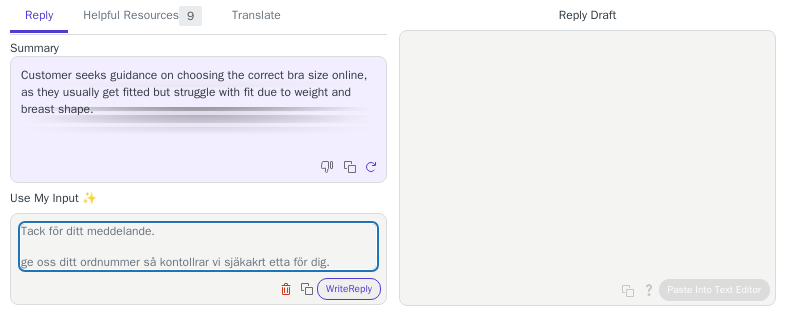 scroll, scrollTop: 47, scrollLeft: 0, axis: vertical 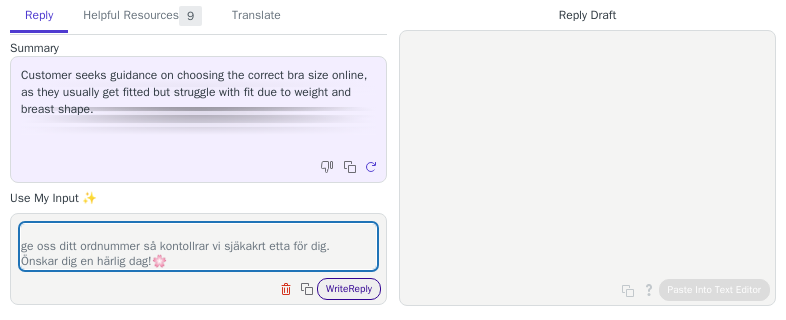 type on "Hej !
Tack för ditt meddelande.
ge oss ditt ordnummer så kontollrar vi sjäkakrt etta för dig.
Önskar dig en härlig dag!🌸️" 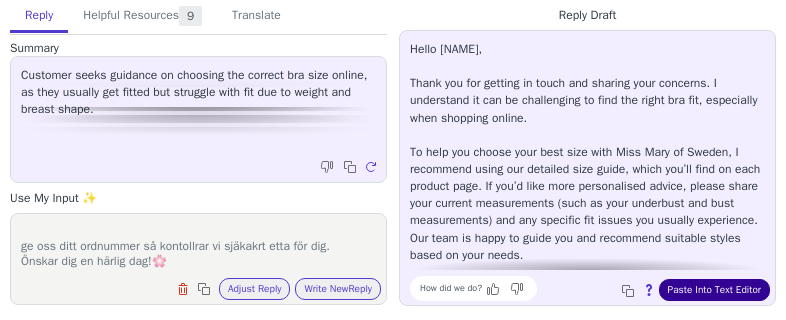 click on "Paste Into Text Editor" at bounding box center (714, 290) 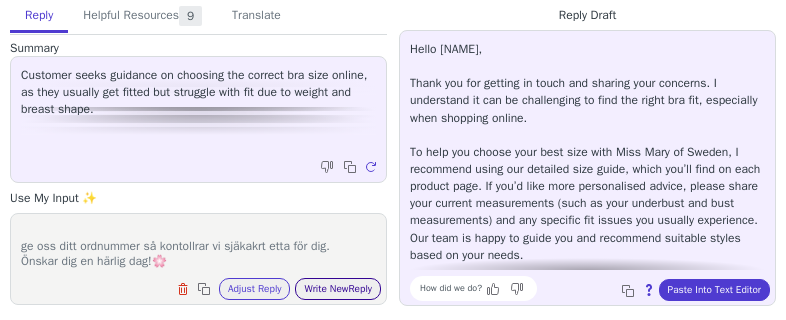 click on "Write New  Reply" at bounding box center [338, 289] 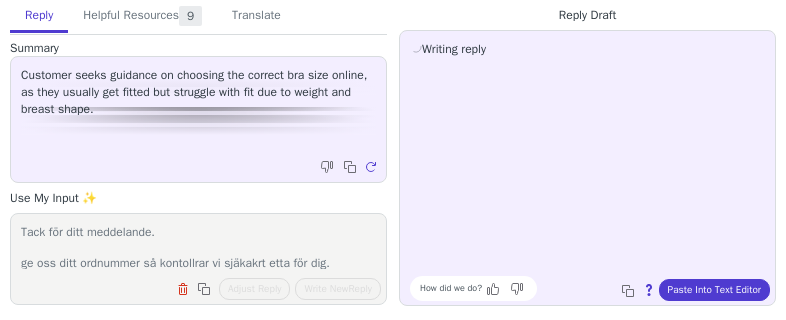 scroll, scrollTop: 47, scrollLeft: 0, axis: vertical 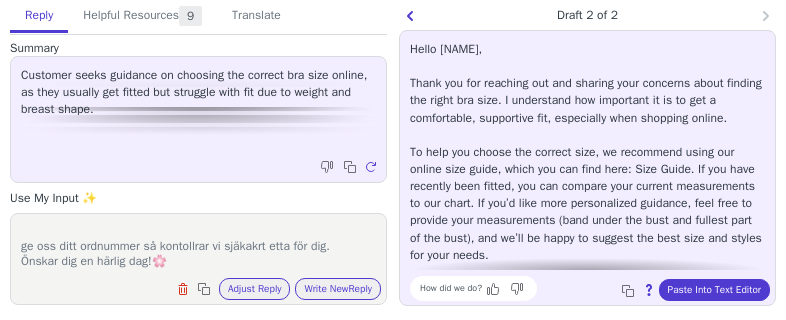 click on "Hej !
Tack för ditt meddelande.
ge oss ditt ordnummer så kontollrar vi sjäkakrt etta för dig.
Önskar dig en härlig dag!🌸️" at bounding box center [198, 246] 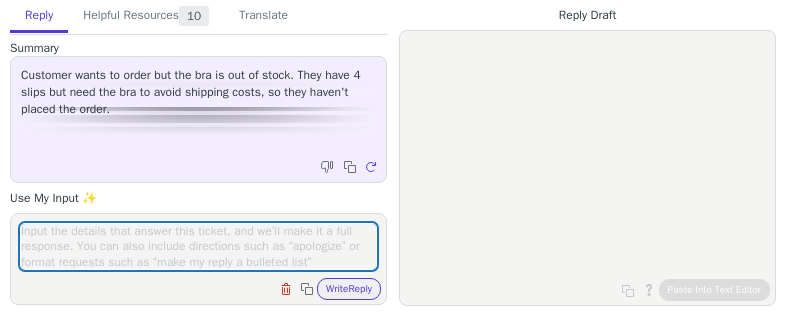 click at bounding box center (198, 246) 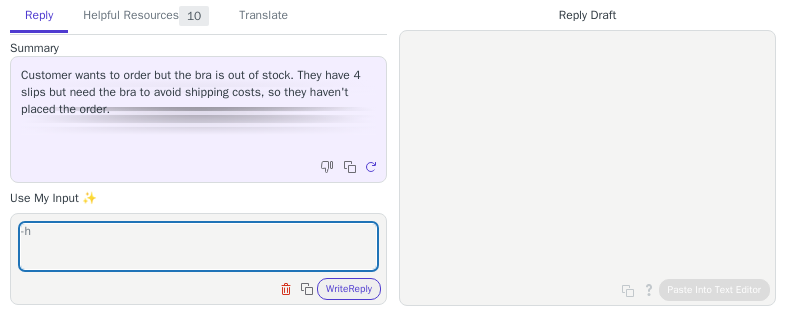 type on "-" 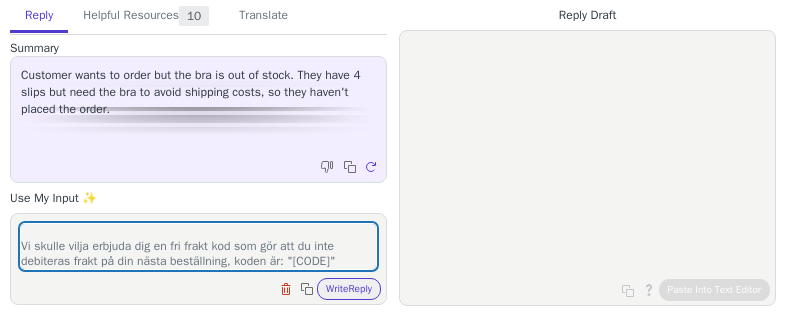 scroll, scrollTop: 78, scrollLeft: 0, axis: vertical 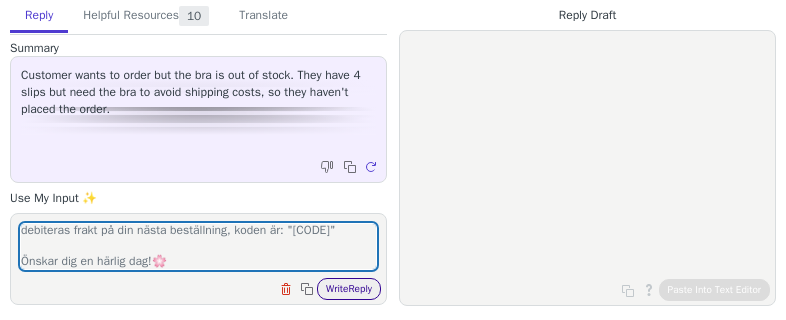 type on "Hej !
Tack för ditt meddelande.
Vi skulle vilja erbjuda dig en fri frakt kod som gör att du inte debiteras frakt på din nästa beställning, koden är: "MMF83"
Önskar dig en härlig dag!🌸️" 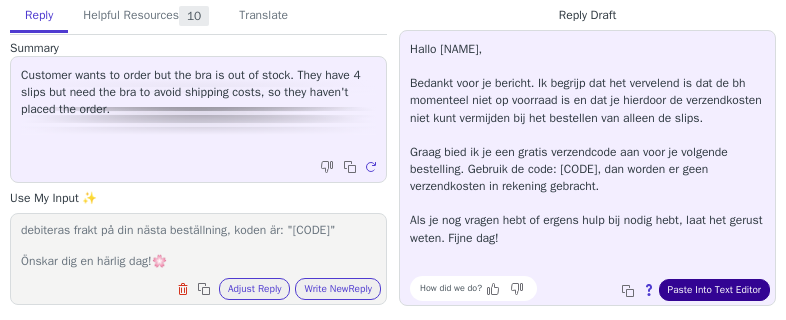 click on "Paste Into Text Editor" at bounding box center (714, 290) 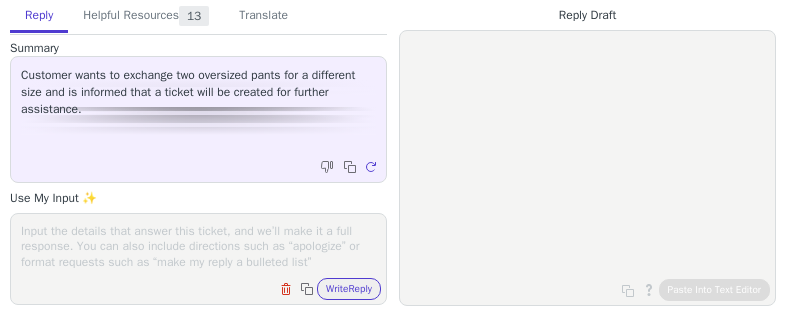 scroll, scrollTop: 0, scrollLeft: 0, axis: both 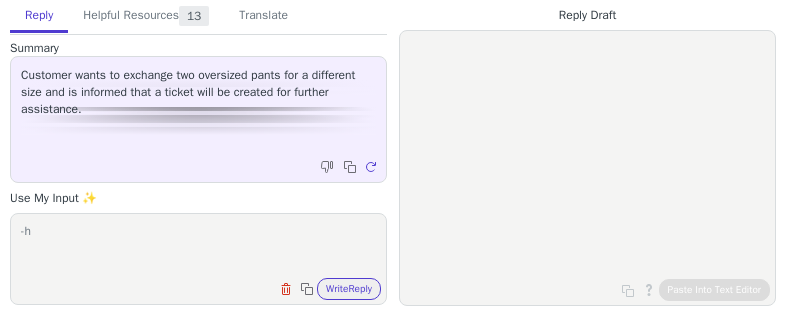 type on "-" 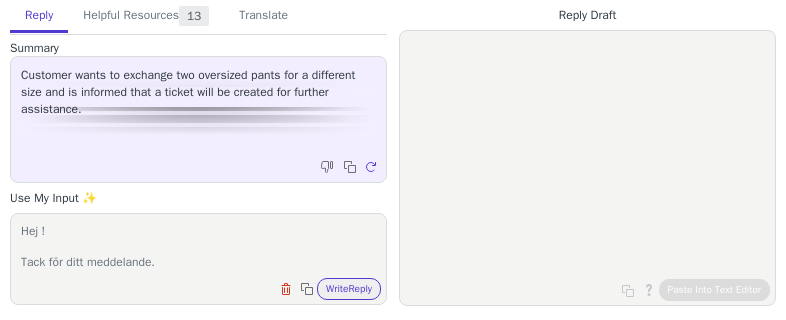 scroll, scrollTop: 31, scrollLeft: 0, axis: vertical 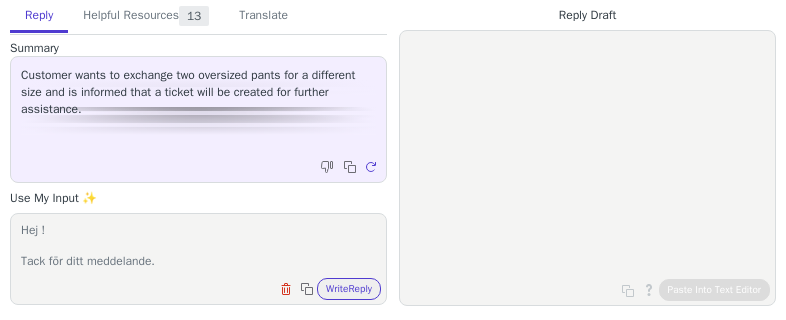 paste on "Vad tråkigt att du inte är helt nöjd med din beställning.
Vi gör tyvärr inga konkreta byten utan de du får göra är att returnera önskade varor för full återbetalning. Du får sedan lägga en ny order på önskad vara som en ny beställning. Vi skulle vilja erbjuda dig en fri frakt kod som gör att du inte debiteras frakt på din nästa beställning, koden är: "MMF83"" 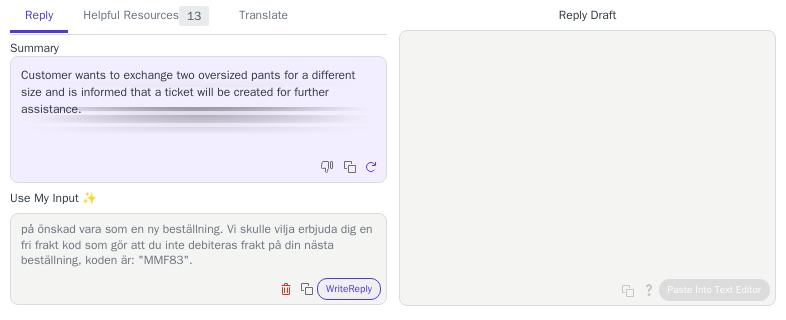 scroll, scrollTop: 154, scrollLeft: 0, axis: vertical 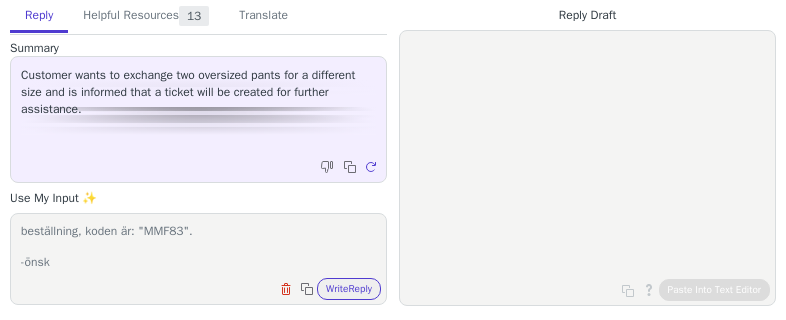 click on "Hej !
Tack för ditt meddelande.
Vad tråkigt att du inte är helt nöjd med din beställning.
Vi gör tyvärr inga konkreta byten utan de du får göra är att returnera önskade varor för full återbetalning. Du får sedan lägga en ny order på önskad vara som en ny beställning. Vi skulle vilja erbjuda dig en fri frakt kod som gör att du inte debiteras frakt på din nästa beställning, koden är: "MMF83".
-önsk" at bounding box center (198, 246) 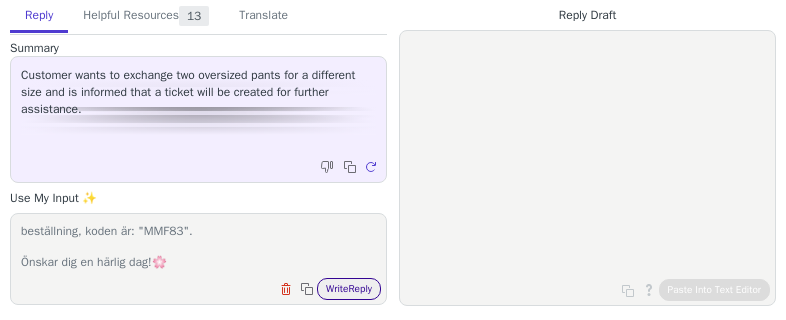 type on "Hej !
Tack för ditt meddelande.
Vad tråkigt att du inte är helt nöjd med din beställning.
Vi gör tyvärr inga konkreta byten utan de du får göra är att returnera önskade varor för full återbetalning. Du får sedan lägga en ny order på önskad vara som en ny beställning. Vi skulle vilja erbjuda dig en fri frakt kod som gör att du inte debiteras frakt på din nästa beställning, koden är: "MMF83".
Önskar dig en härlig dag!🌸️" 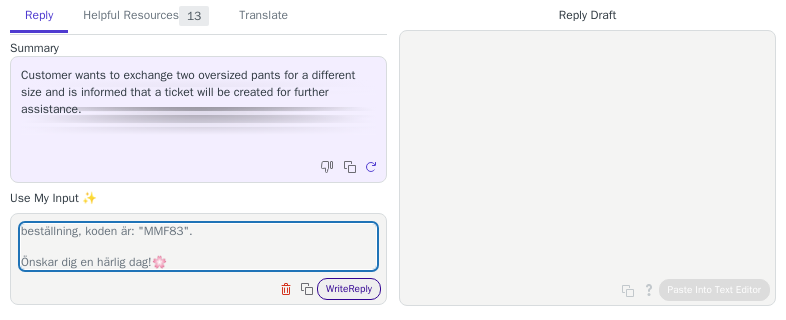 click on "Write  Reply" at bounding box center (349, 289) 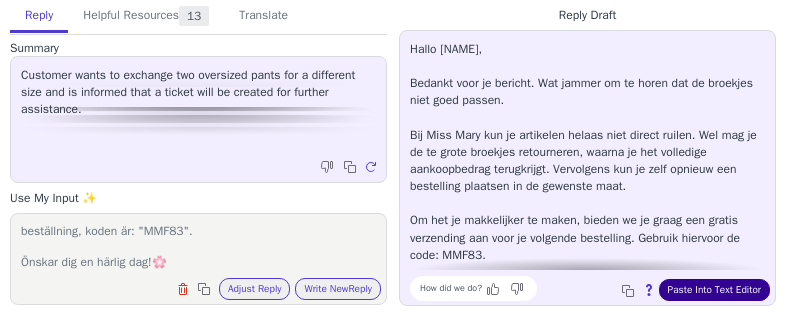 drag, startPoint x: 728, startPoint y: 283, endPoint x: 631, endPoint y: 279, distance: 97.082436 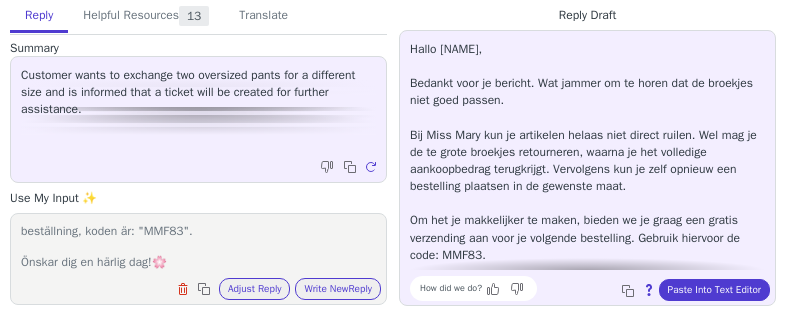 click on "Paste Into Text Editor" at bounding box center [714, 290] 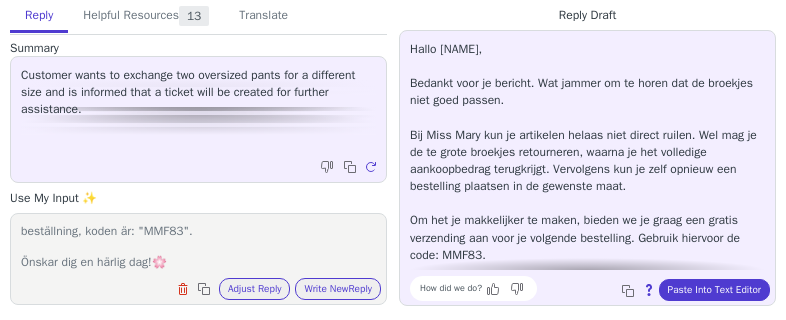click on "Hej !
Tack för ditt meddelande.
Vad tråkigt att du inte är helt nöjd med din beställning.
Vi gör tyvärr inga konkreta byten utan de du får göra är att returnera önskade varor för full återbetalning. Du får sedan lägga en ny order på önskad vara som en ny beställning. Vi skulle vilja erbjuda dig en fri frakt kod som gör att du inte debiteras frakt på din nästa beställning, koden är: "MMF83".
Önskar dig en härlig dag!🌸️" at bounding box center (198, 246) 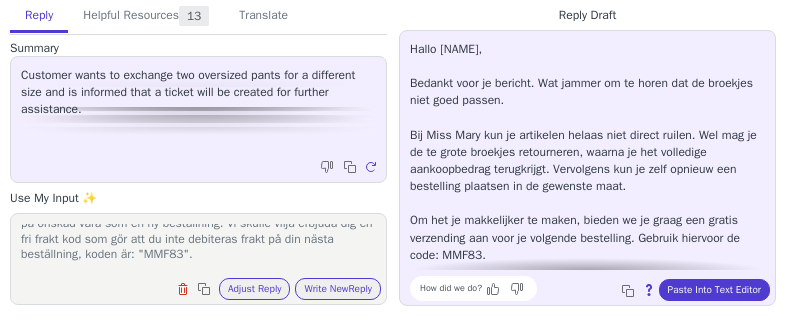 scroll, scrollTop: 155, scrollLeft: 0, axis: vertical 